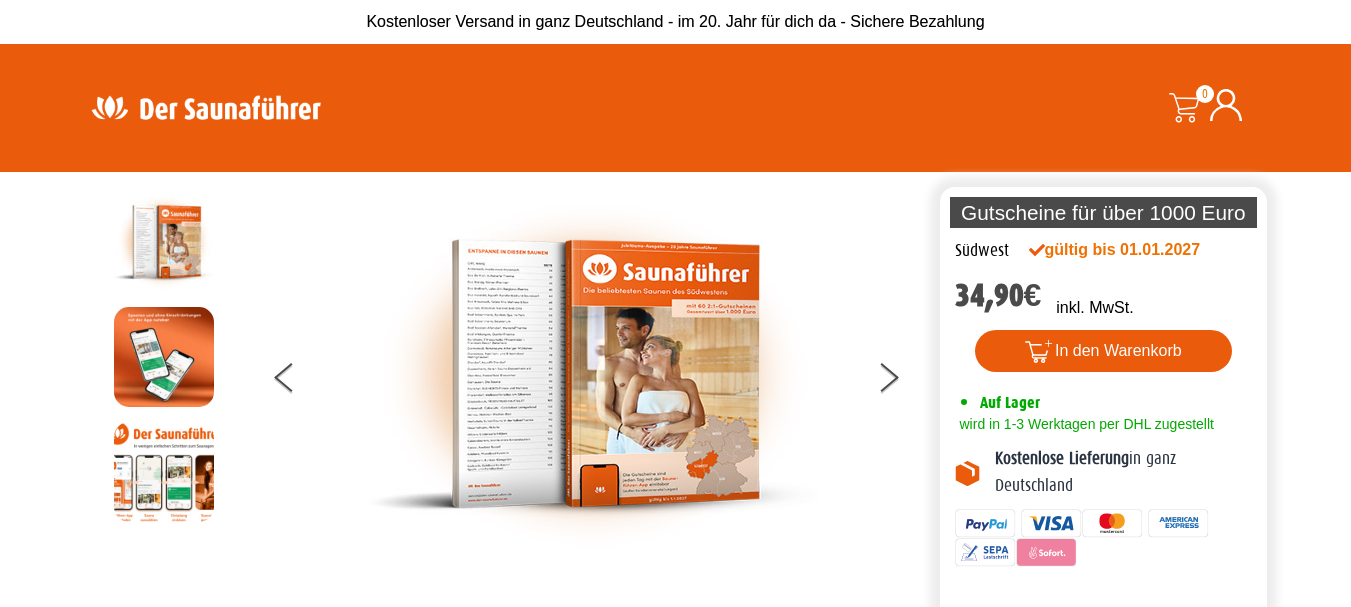 scroll, scrollTop: 0, scrollLeft: 0, axis: both 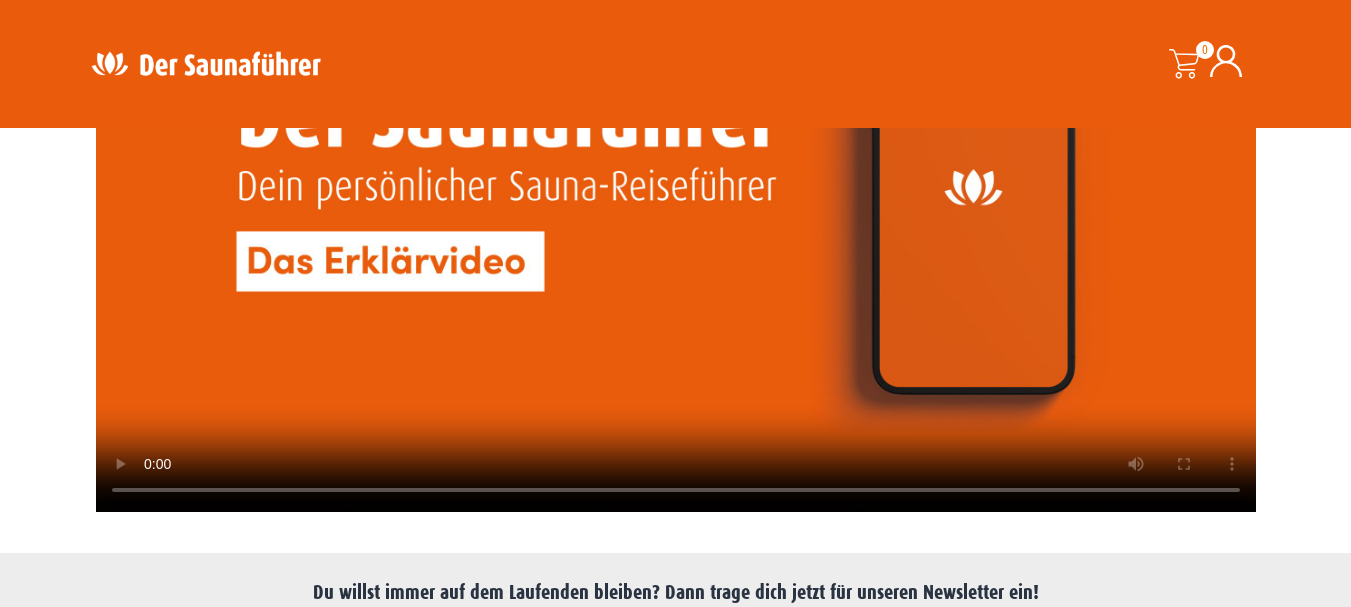 click 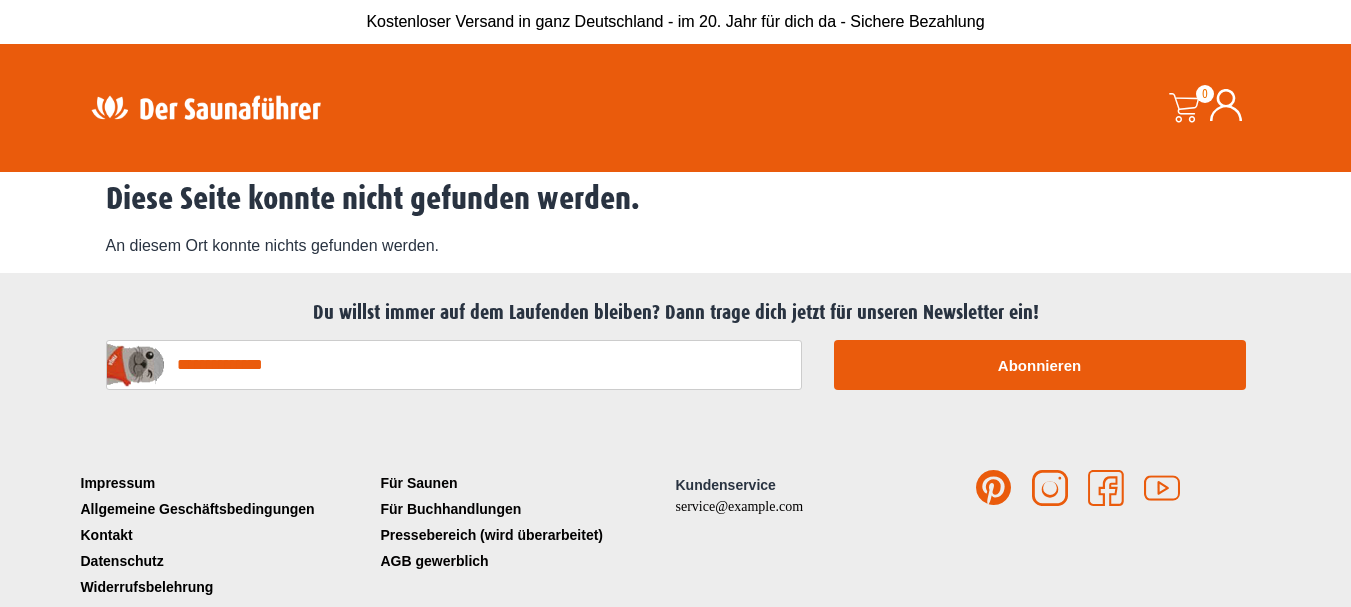scroll, scrollTop: 0, scrollLeft: 0, axis: both 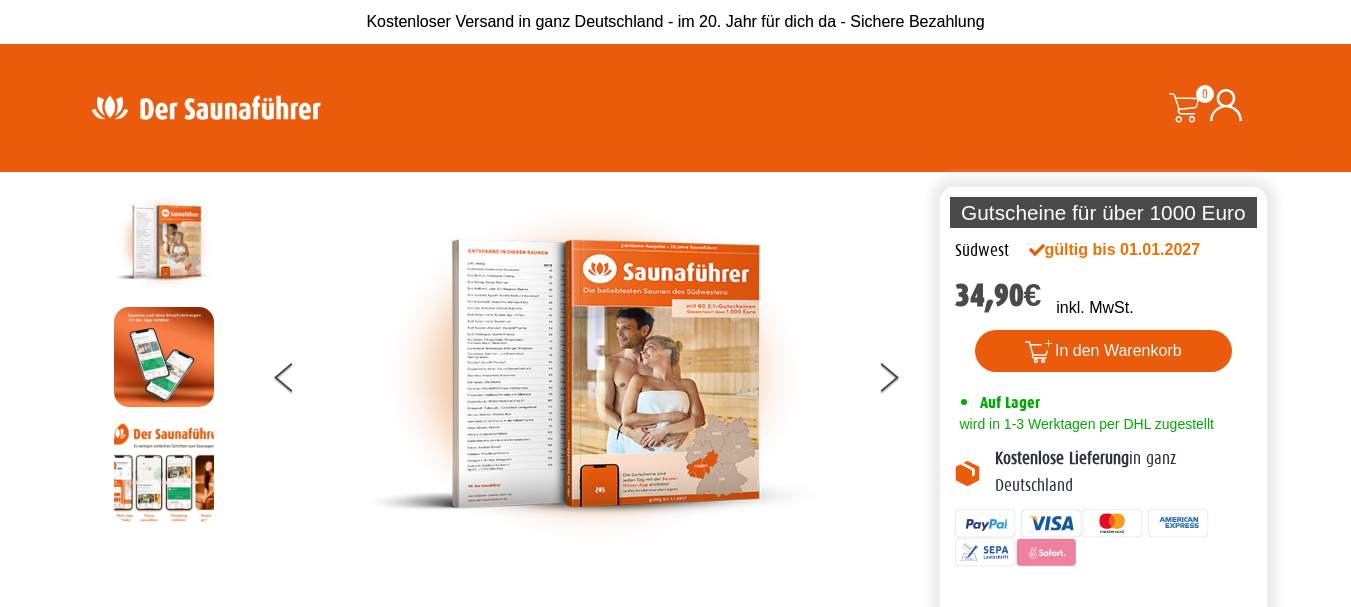 click at bounding box center [206, 107] 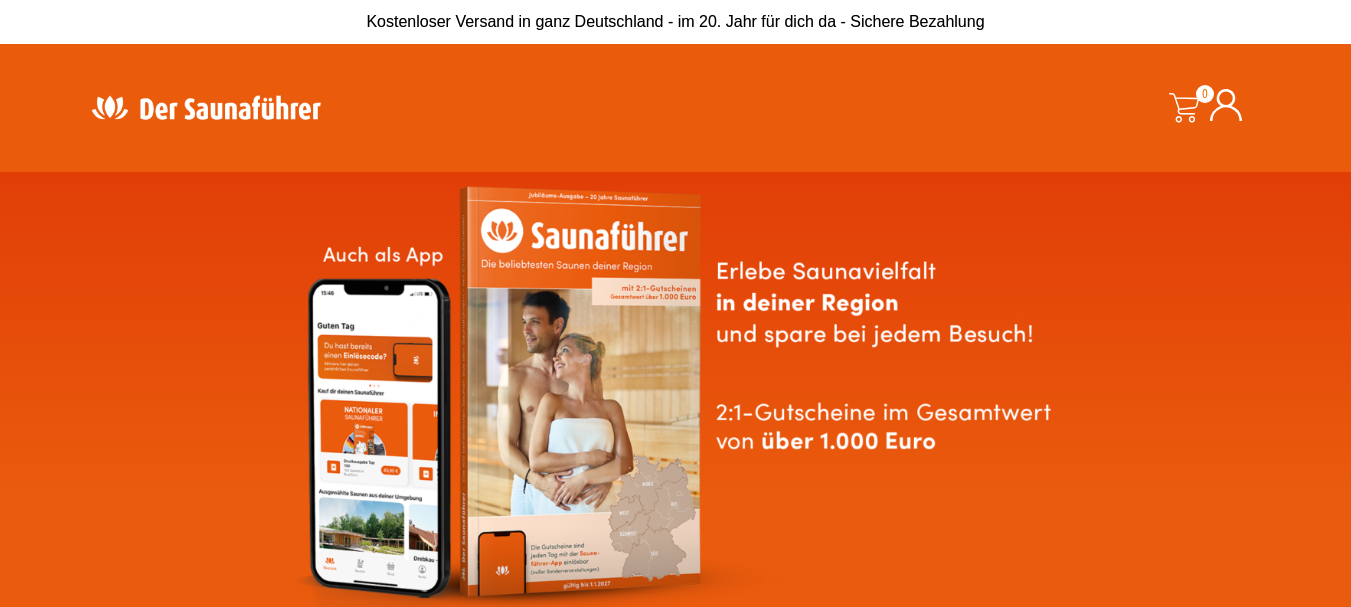 scroll, scrollTop: 0, scrollLeft: 0, axis: both 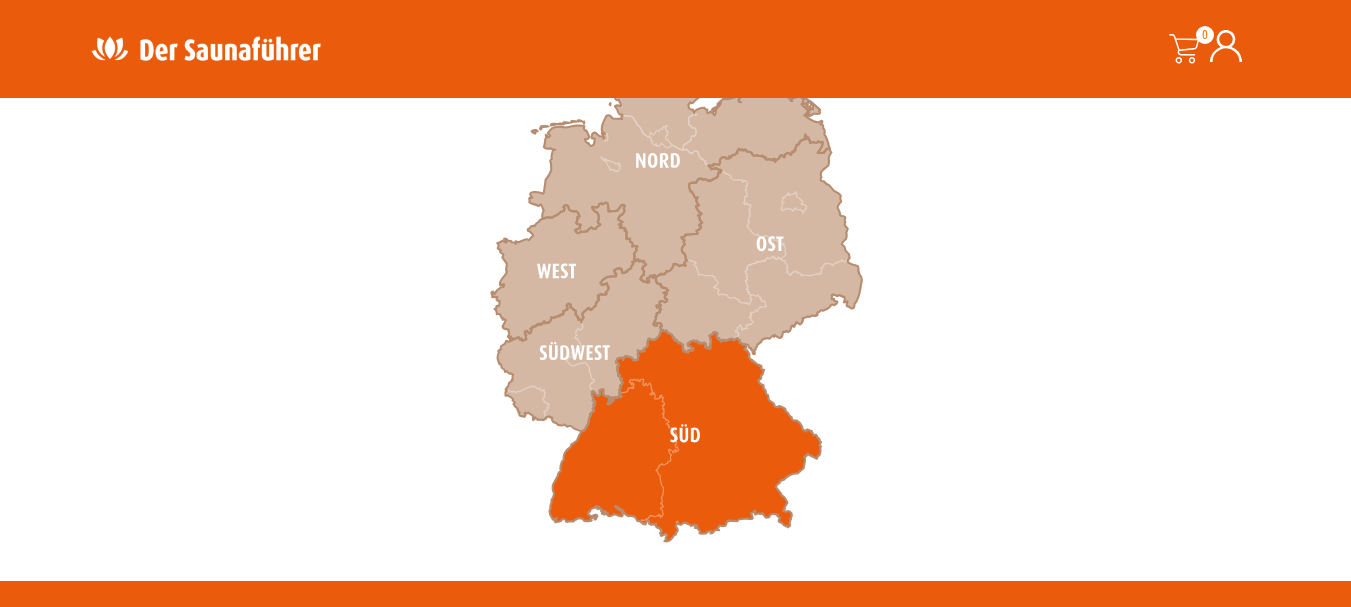 click 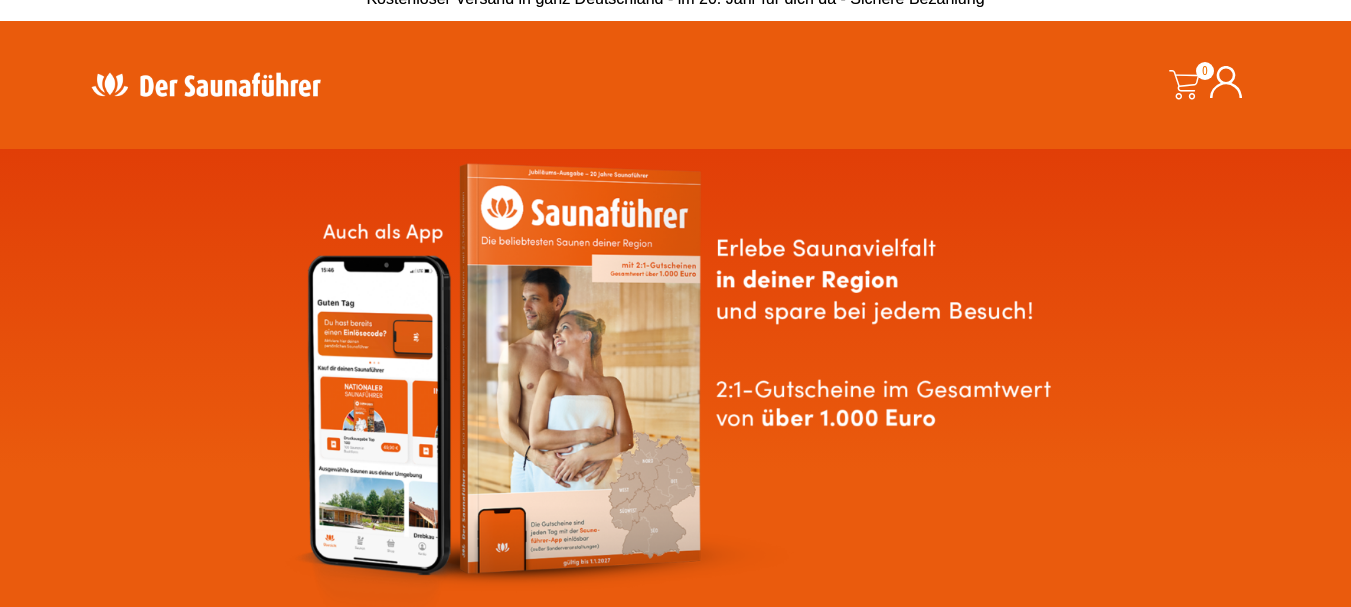 scroll, scrollTop: 0, scrollLeft: 0, axis: both 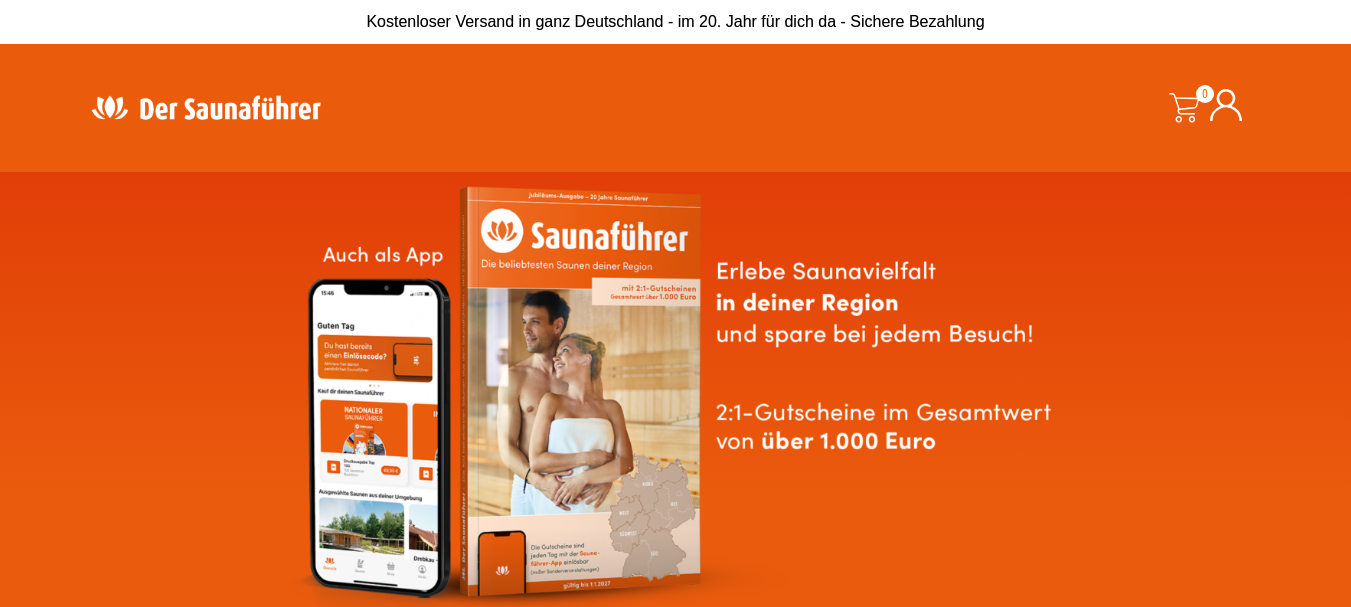 click at bounding box center (206, 107) 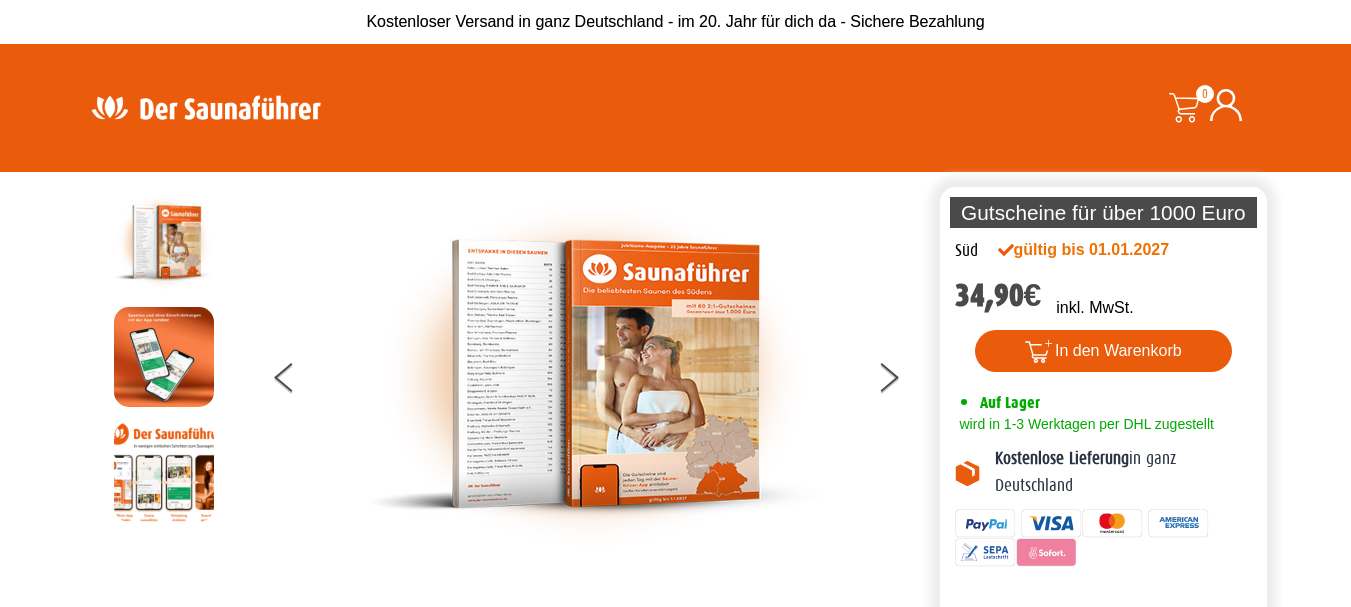 scroll, scrollTop: 0, scrollLeft: 0, axis: both 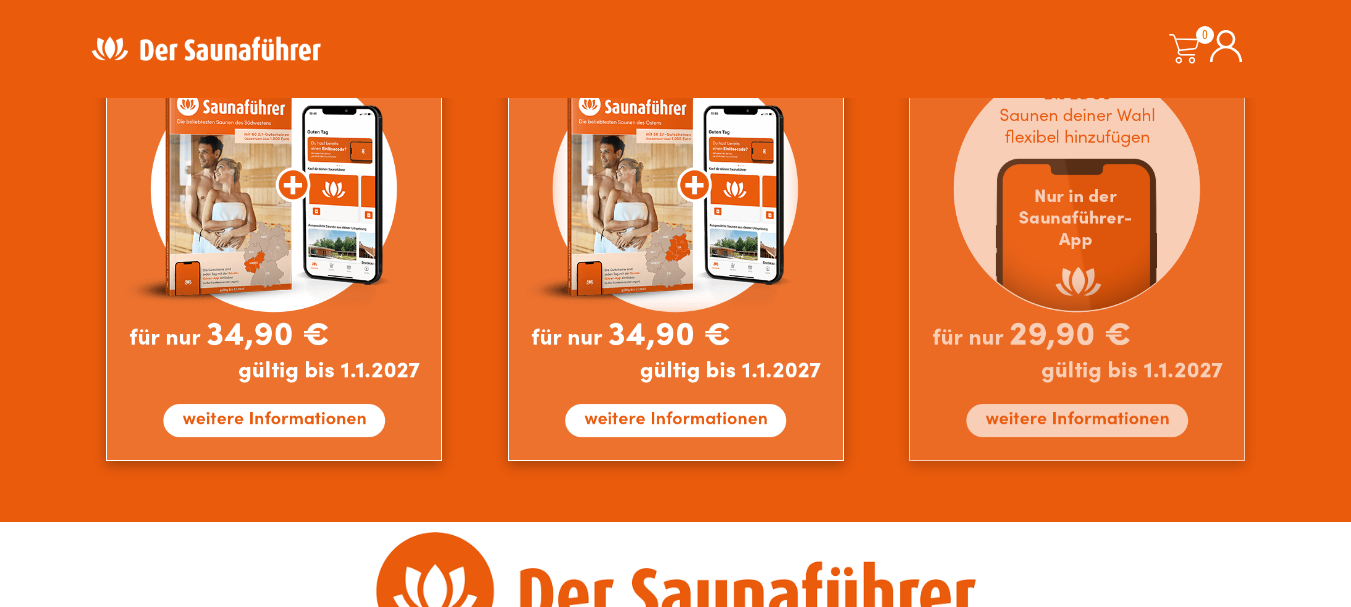 click at bounding box center [1077, 232] 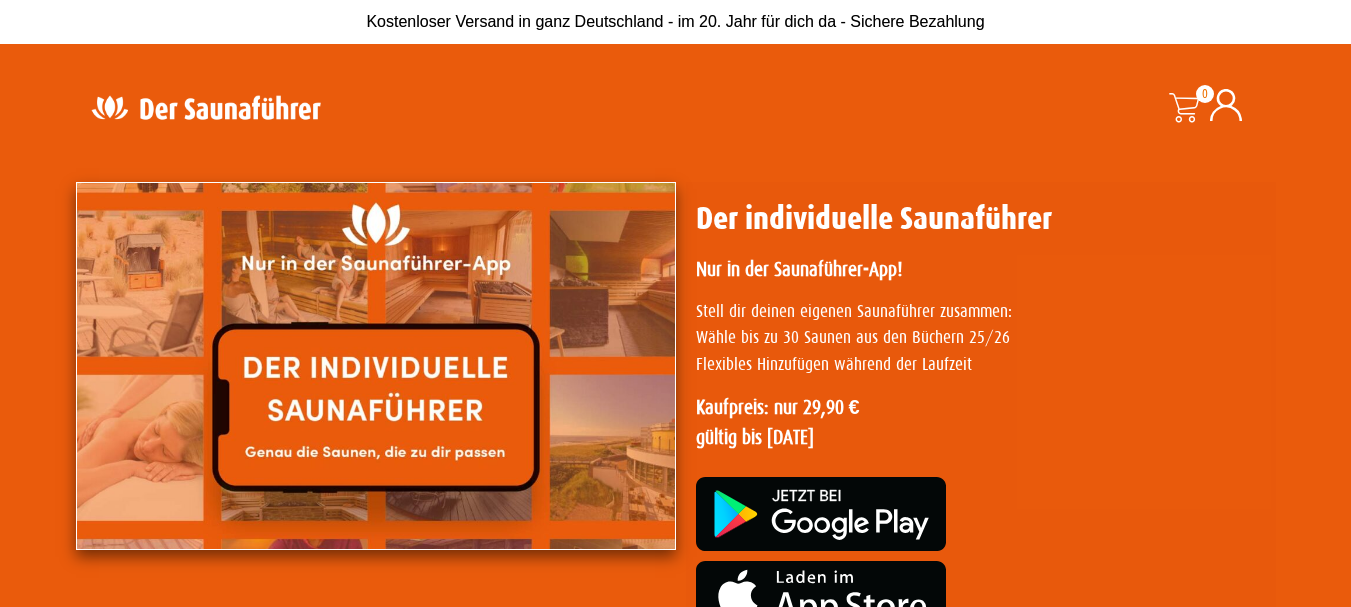 scroll, scrollTop: 0, scrollLeft: 0, axis: both 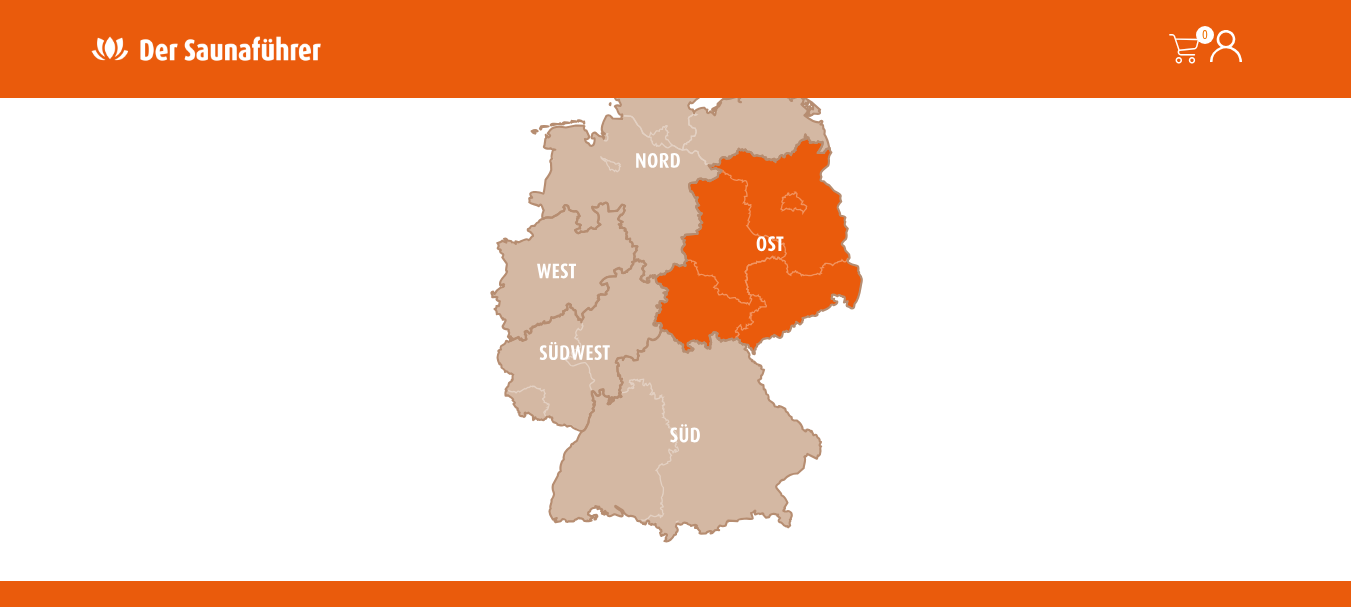 click 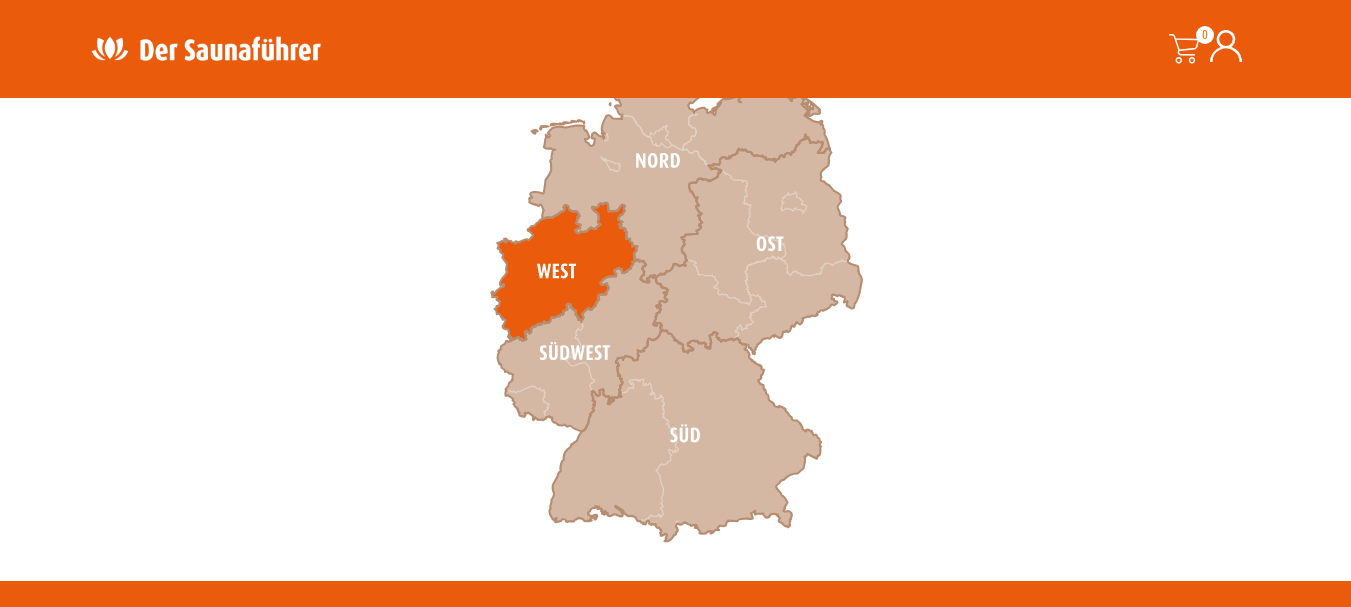click 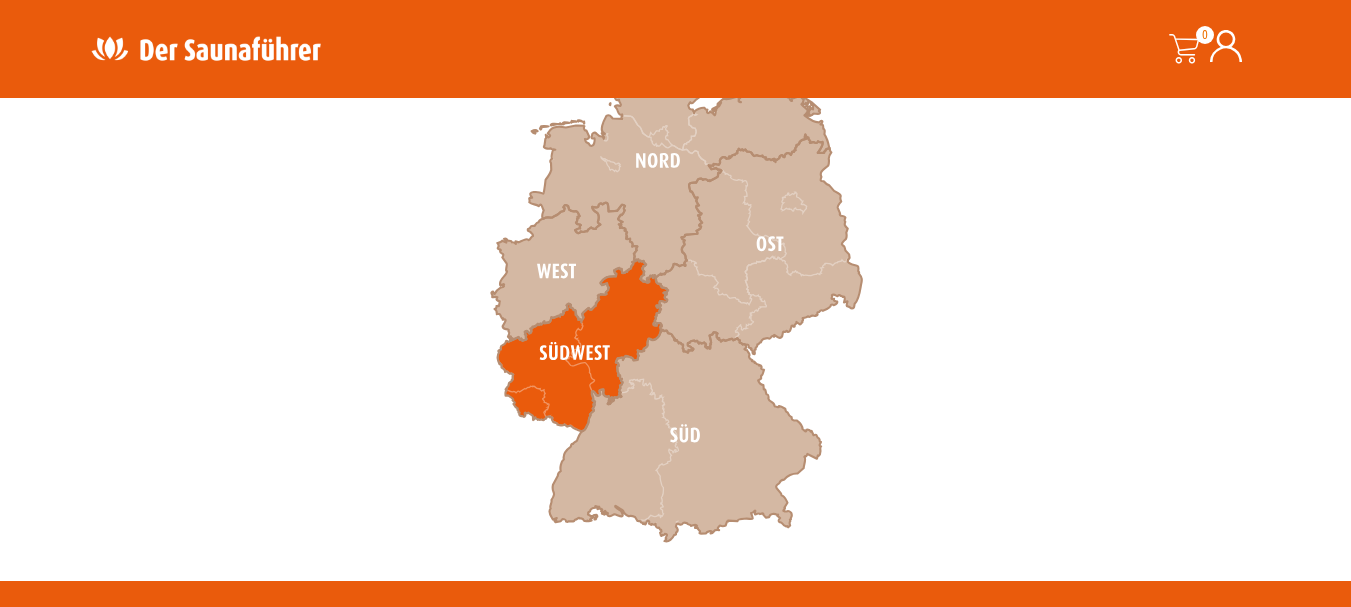 click 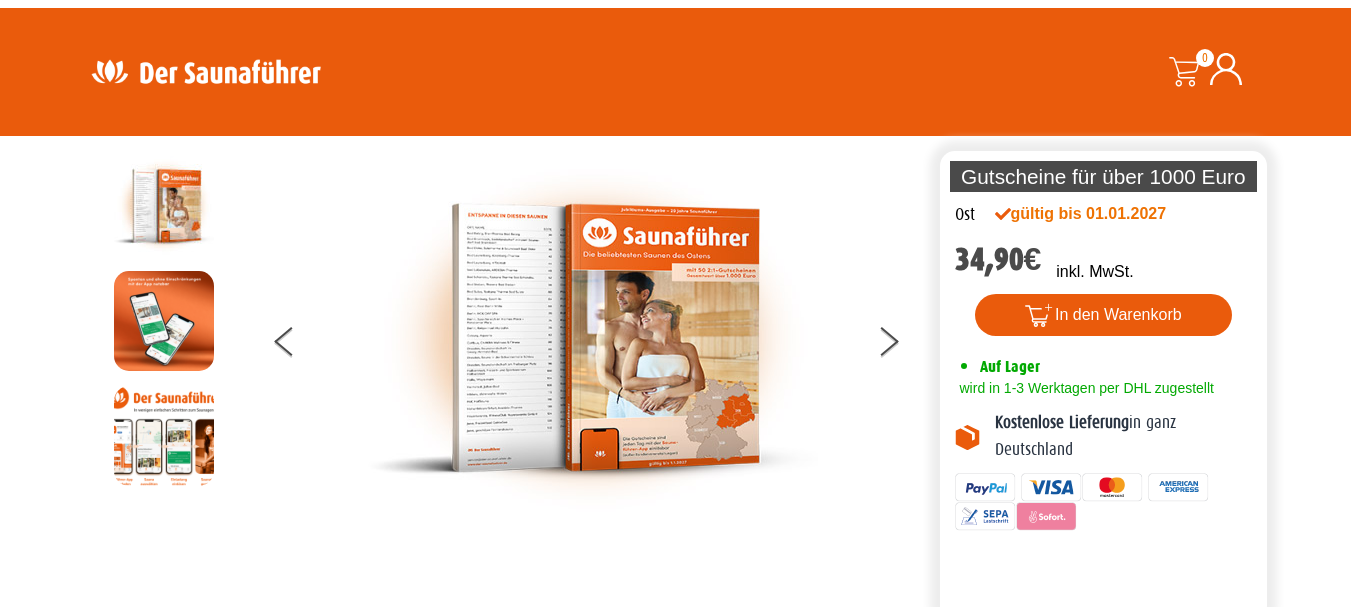scroll, scrollTop: 0, scrollLeft: 0, axis: both 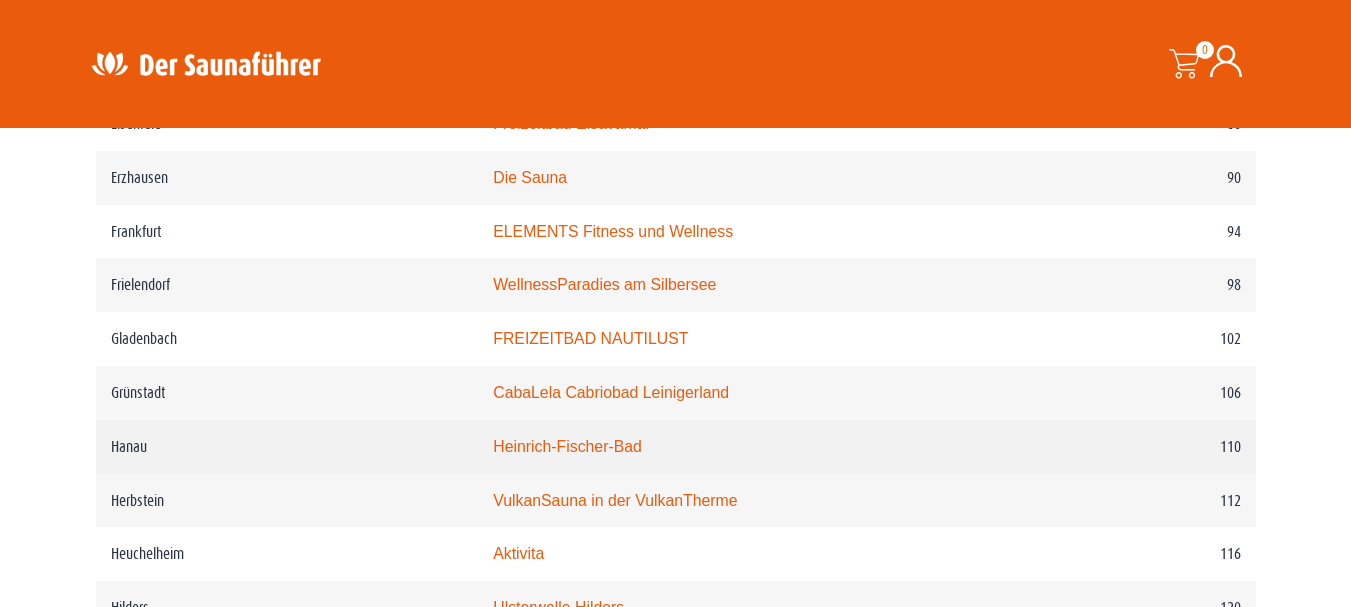 click on "Heinrich-Fischer-Bad" at bounding box center (567, 446) 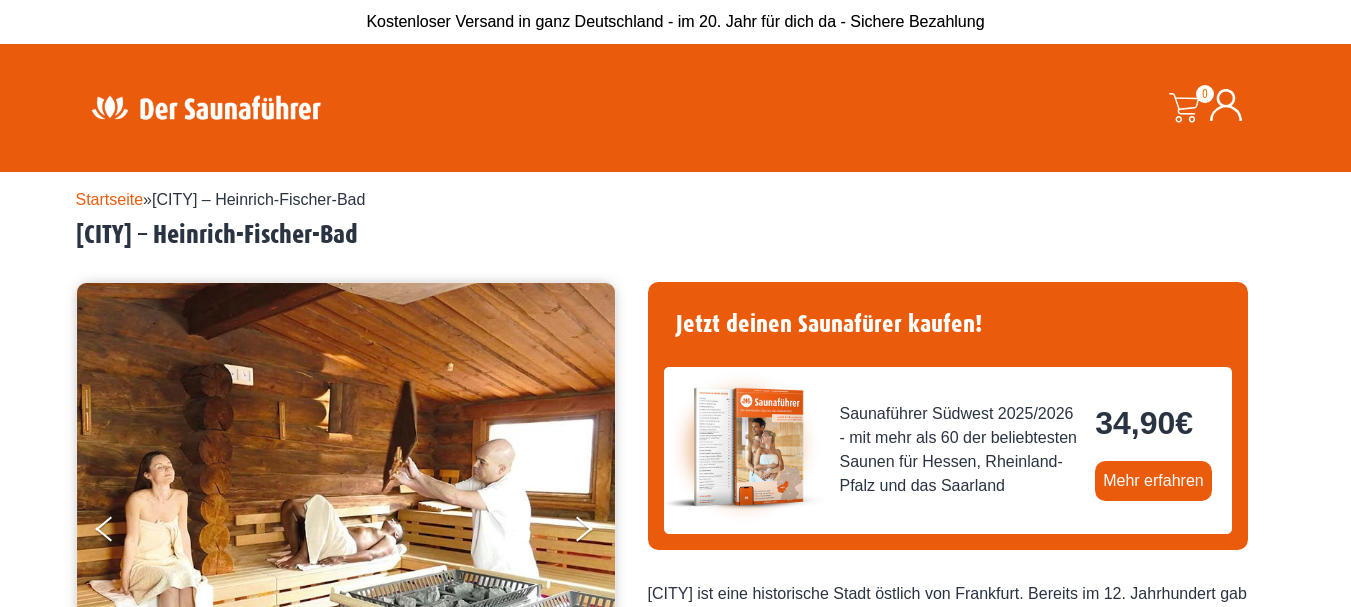 scroll, scrollTop: 0, scrollLeft: 0, axis: both 